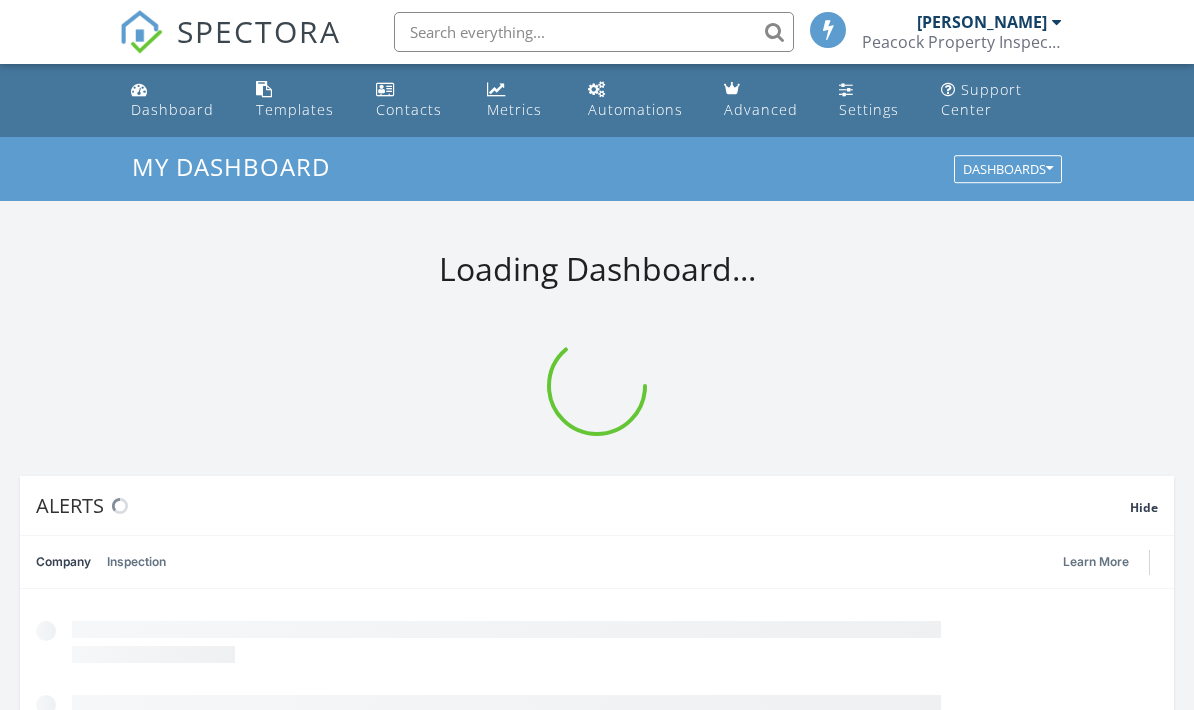 scroll, scrollTop: 0, scrollLeft: 0, axis: both 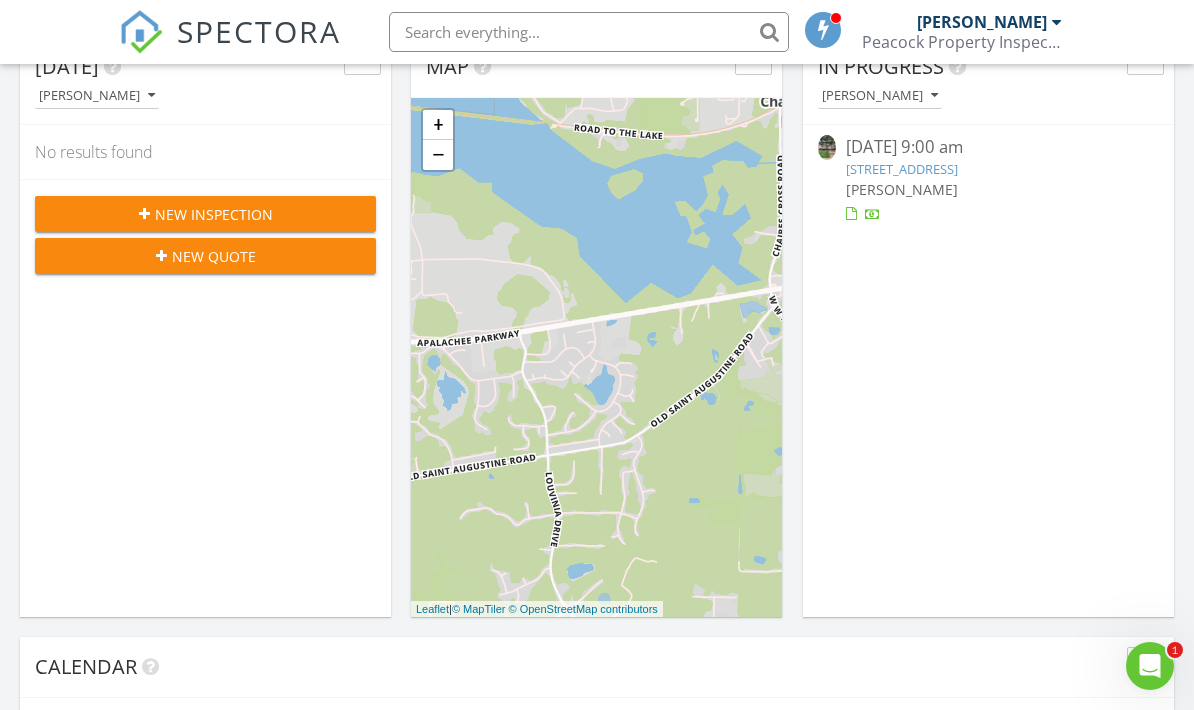 click on "356 S Franklin Blvd, Tallahassee, FL 32301" at bounding box center (902, 169) 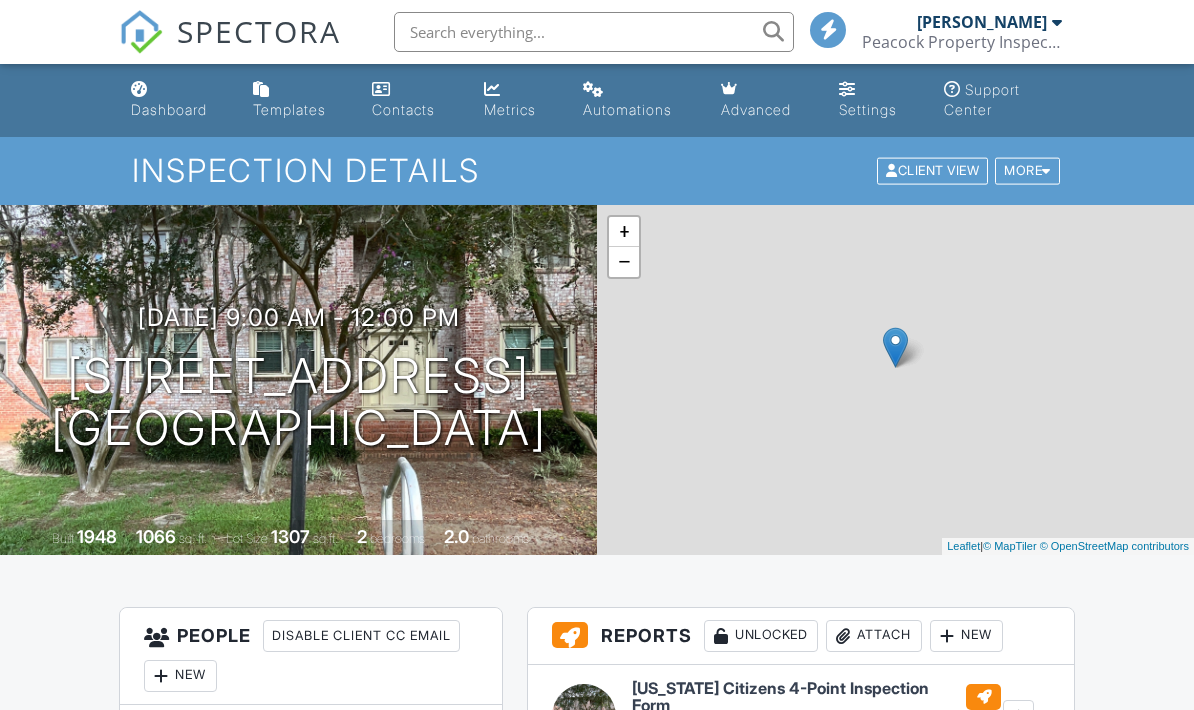 scroll, scrollTop: 0, scrollLeft: 0, axis: both 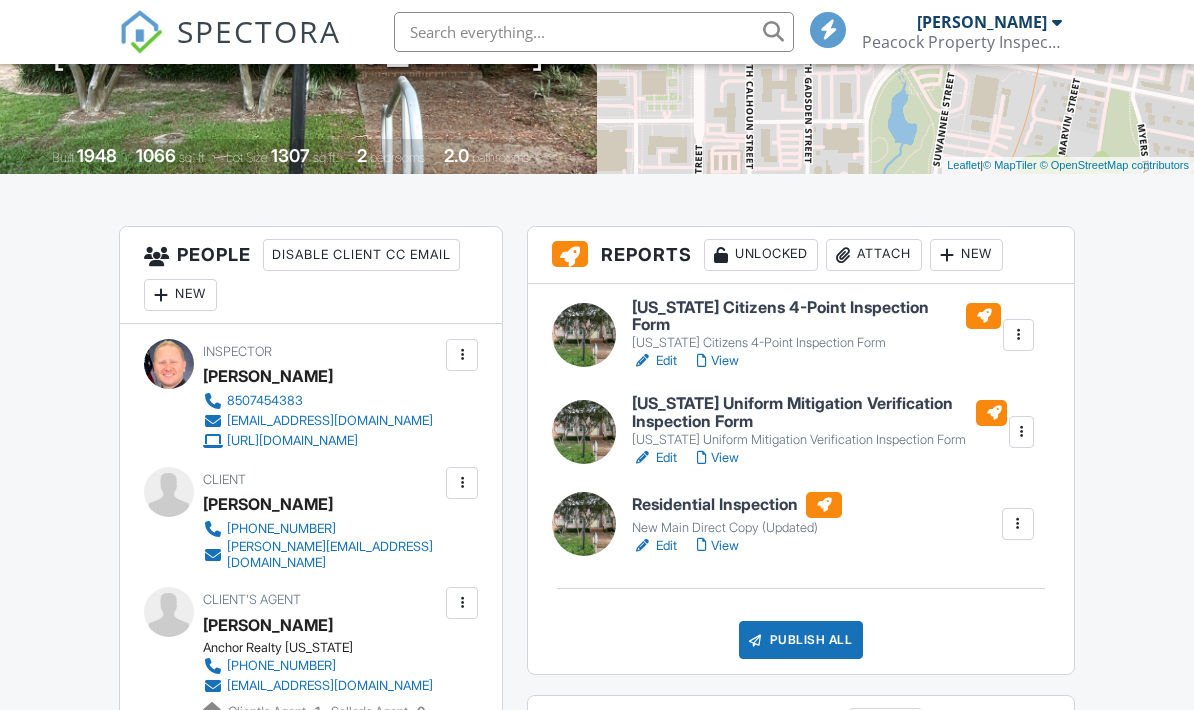 click at bounding box center [1018, 335] 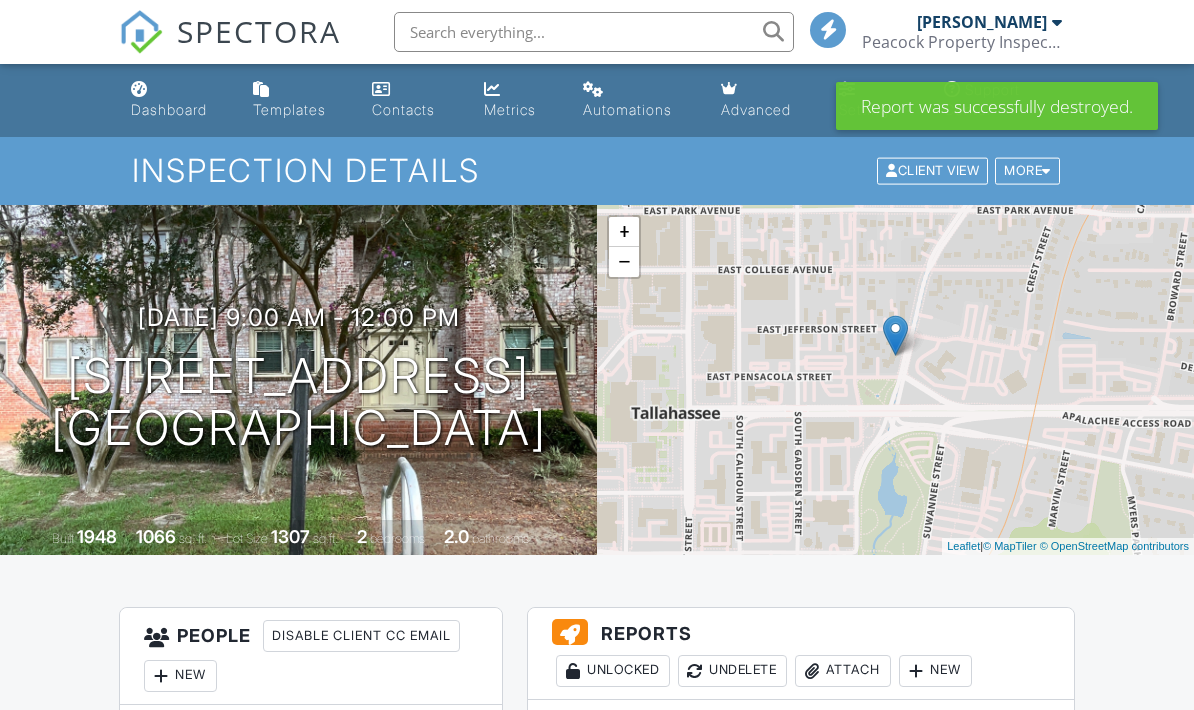 scroll, scrollTop: 0, scrollLeft: 0, axis: both 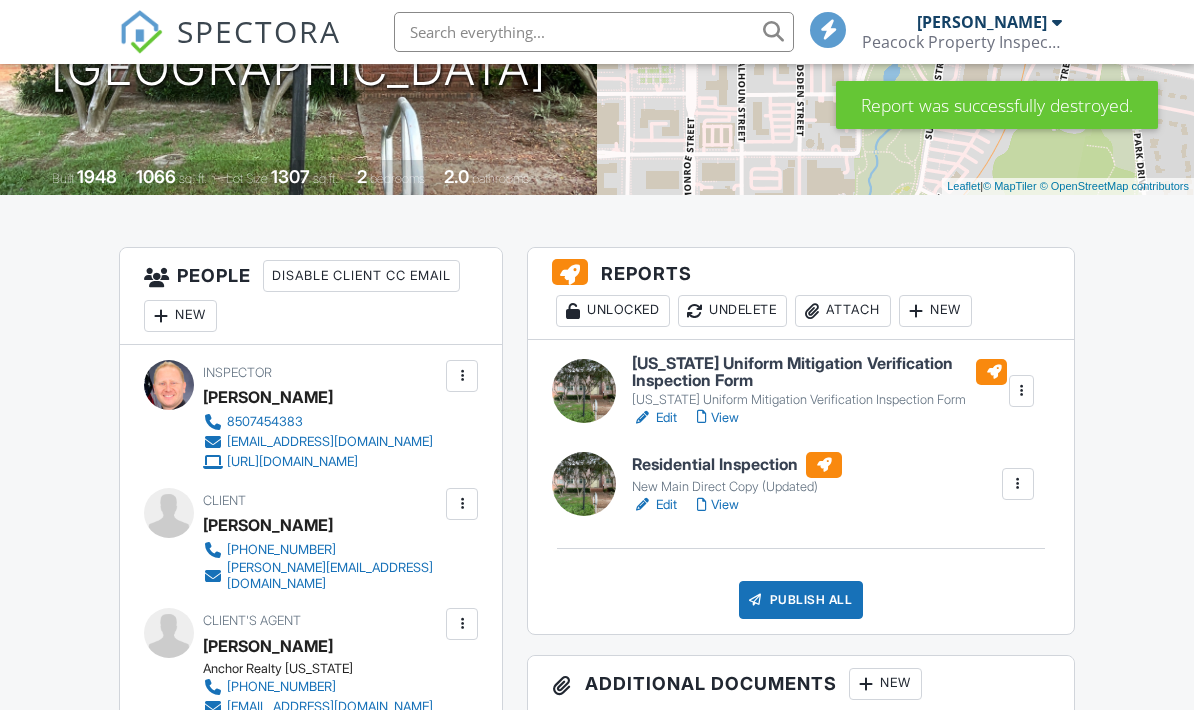 click at bounding box center [1021, 391] 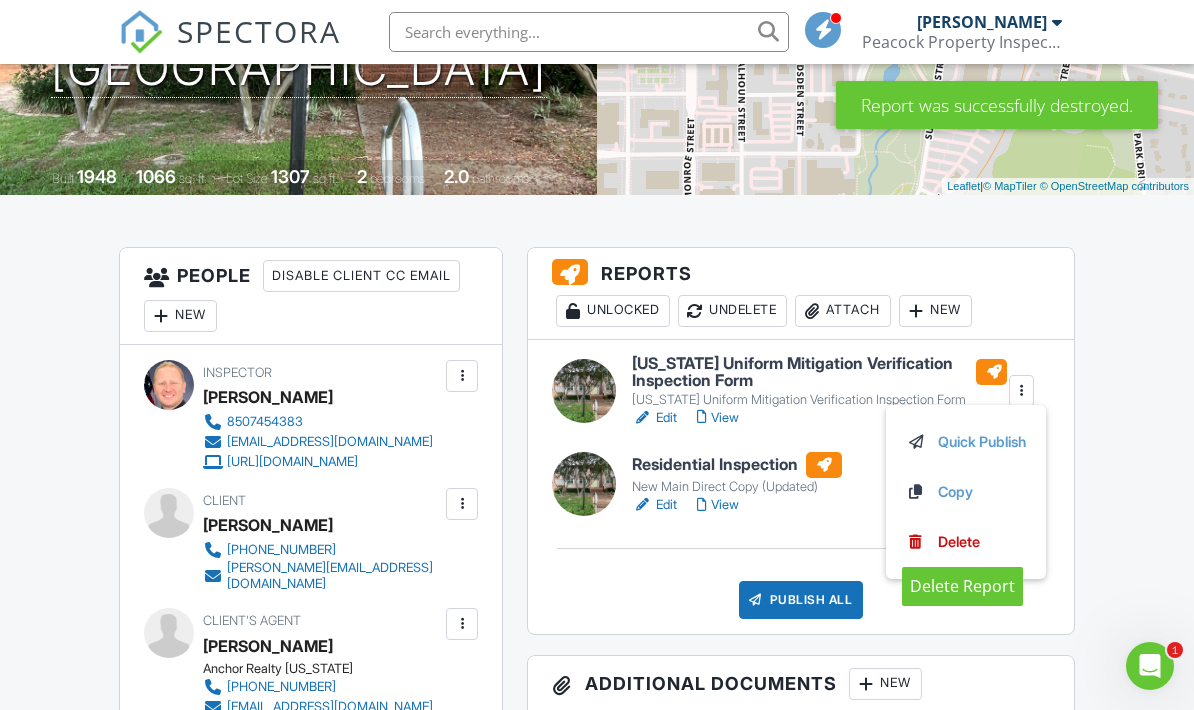 scroll, scrollTop: 0, scrollLeft: 0, axis: both 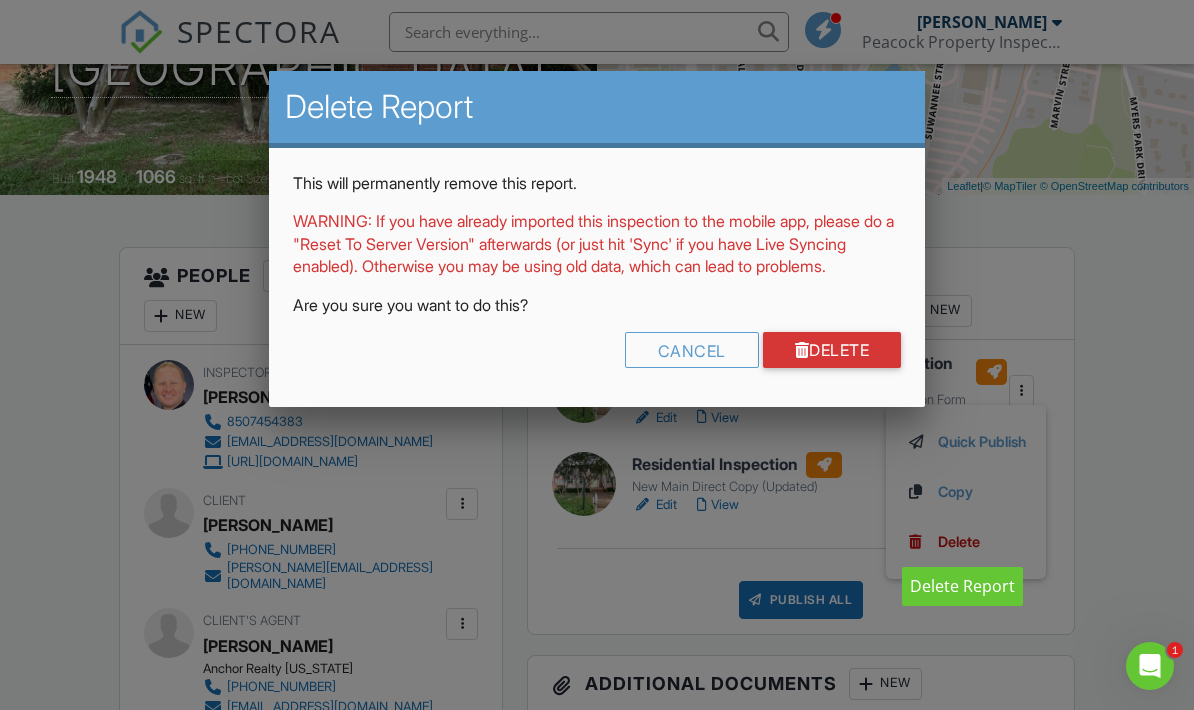 click on "Delete" at bounding box center [832, 350] 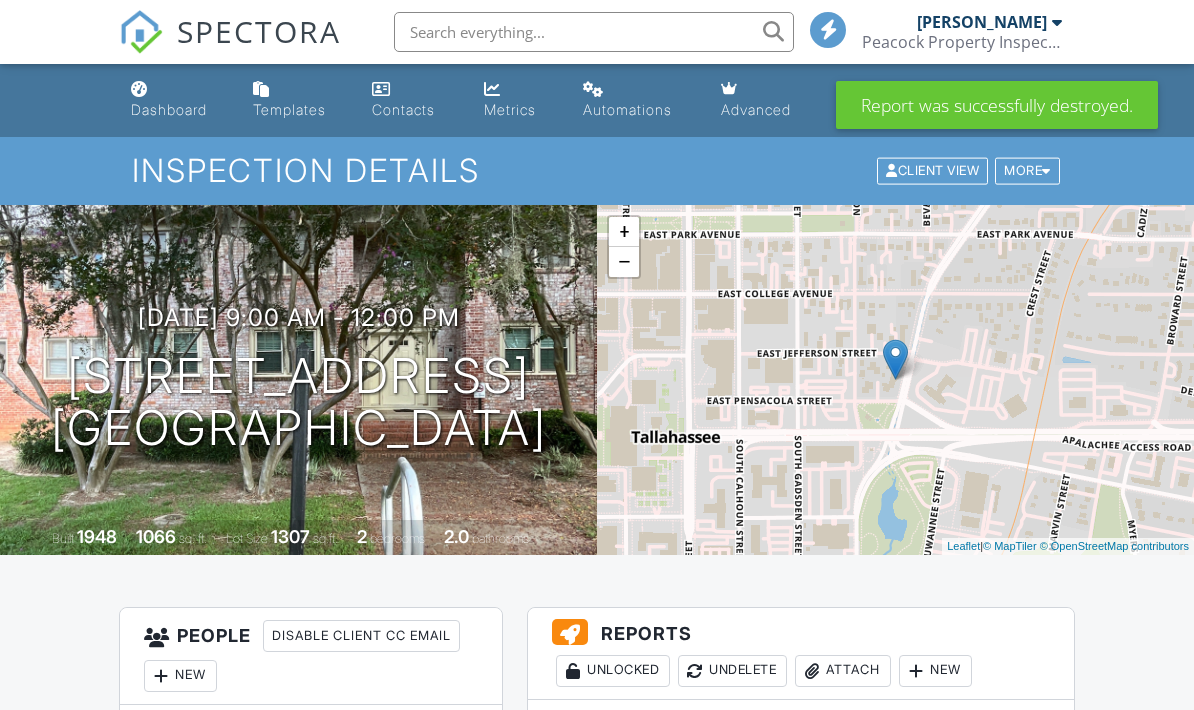 scroll, scrollTop: 0, scrollLeft: 0, axis: both 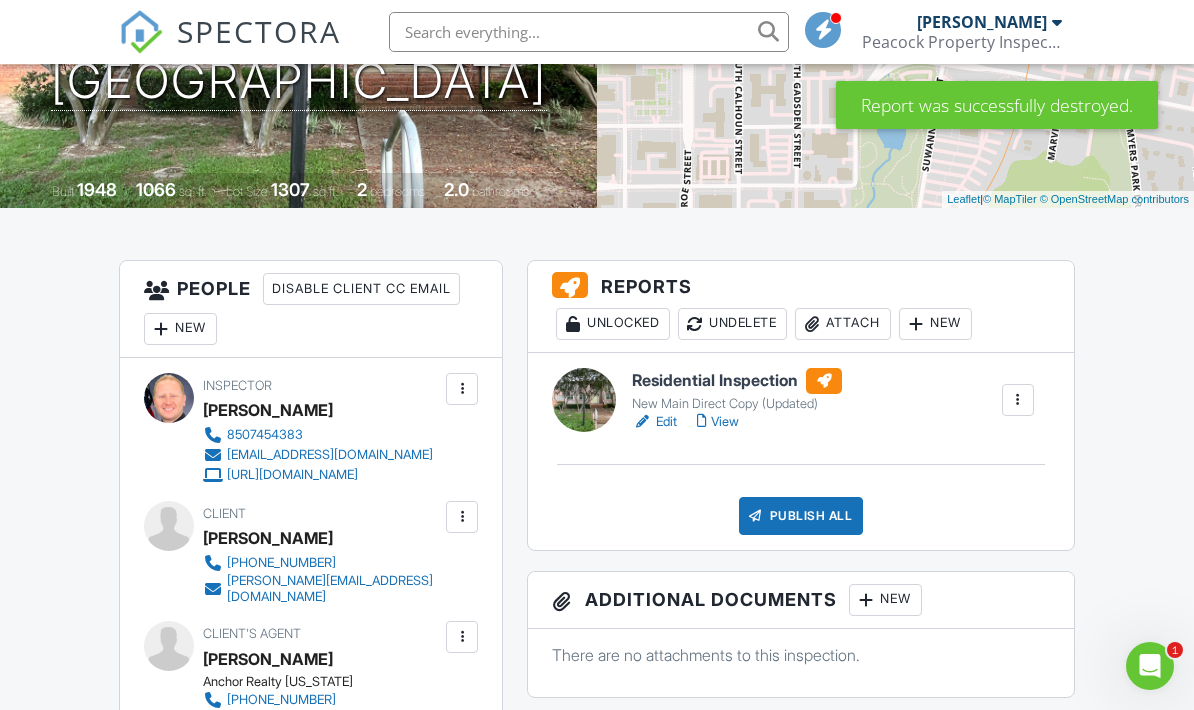 click on "View" at bounding box center [718, 422] 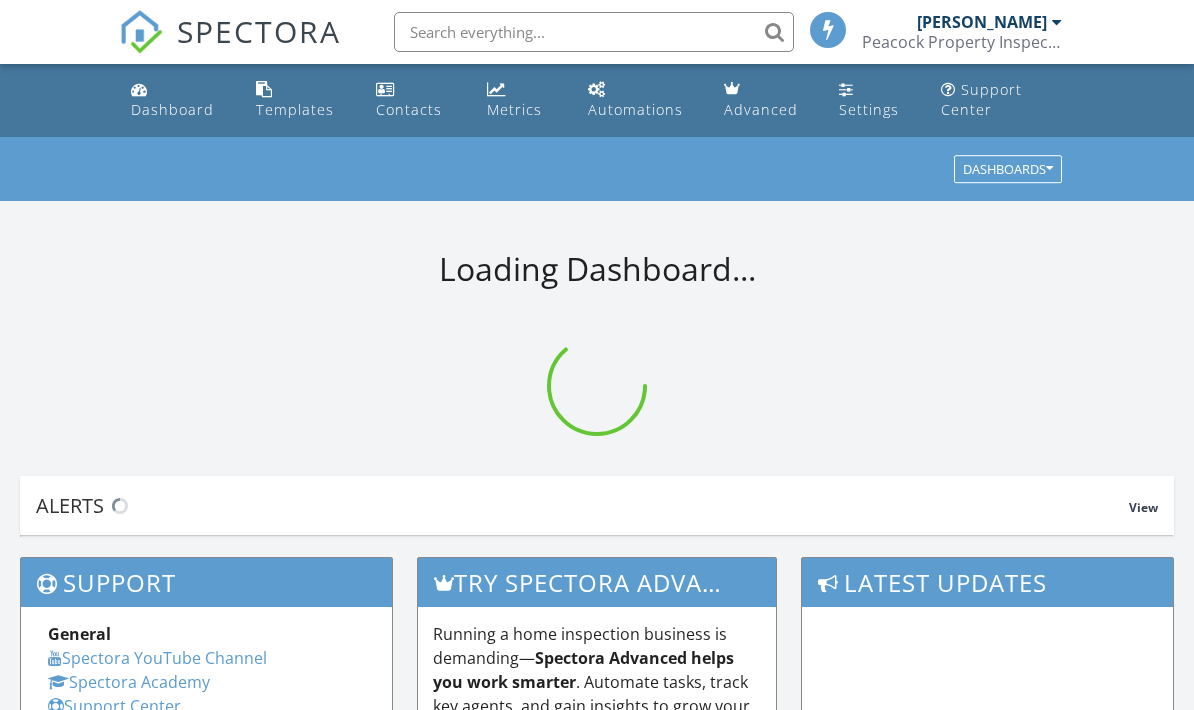 scroll, scrollTop: 0, scrollLeft: 0, axis: both 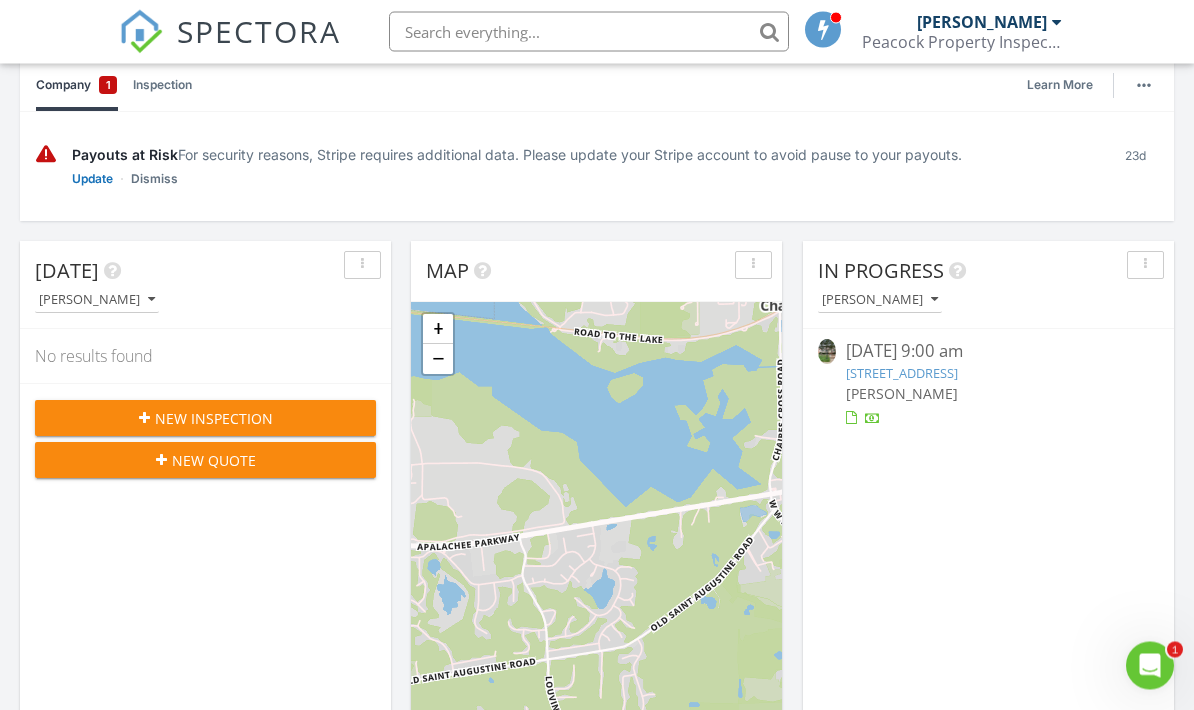 click on "[STREET_ADDRESS]" at bounding box center (902, 374) 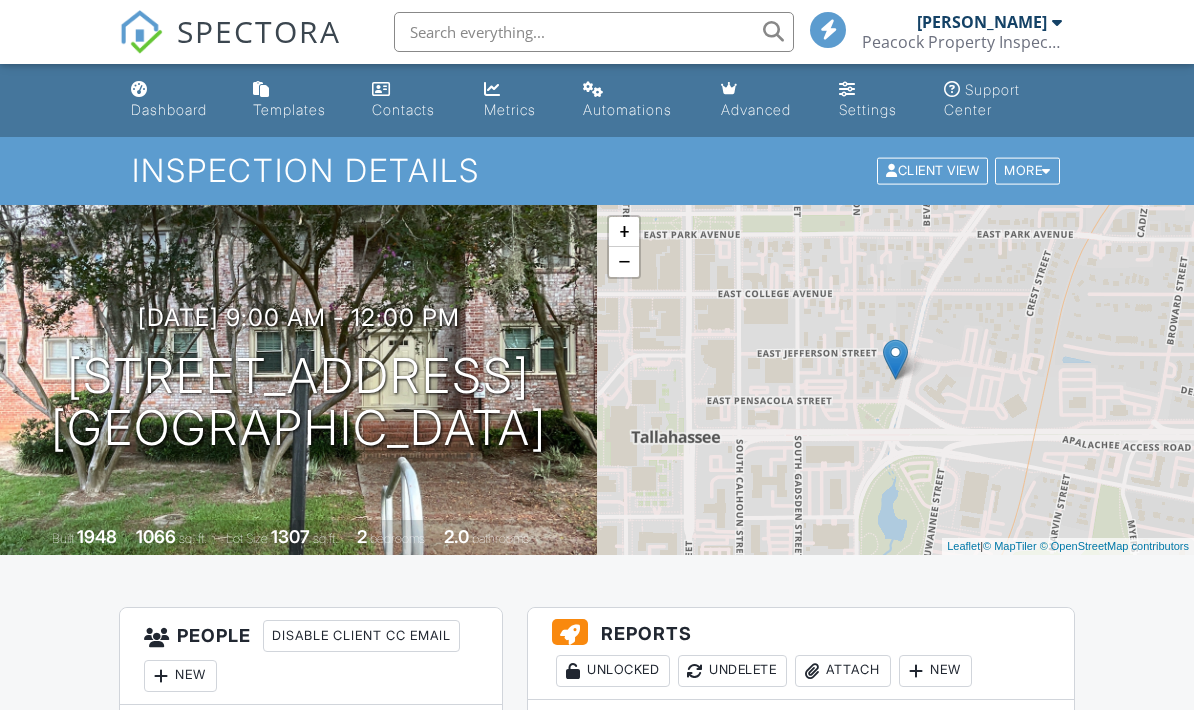 scroll, scrollTop: 0, scrollLeft: 0, axis: both 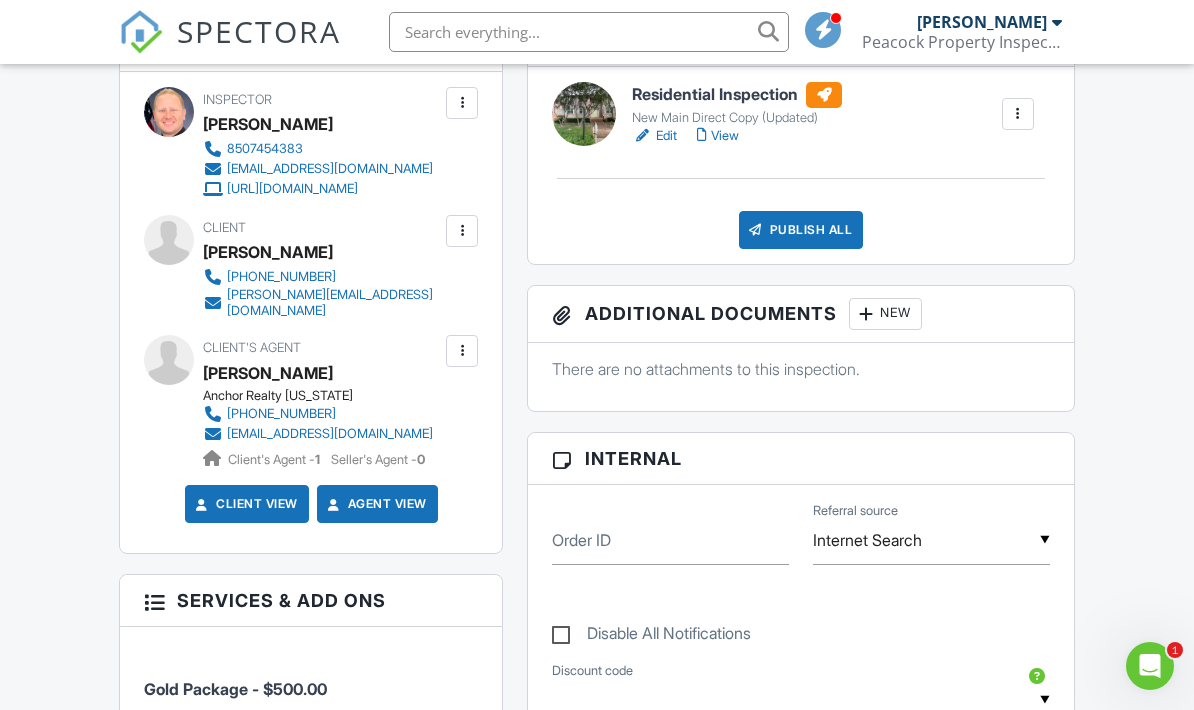 click on "Publish All" at bounding box center [801, 230] 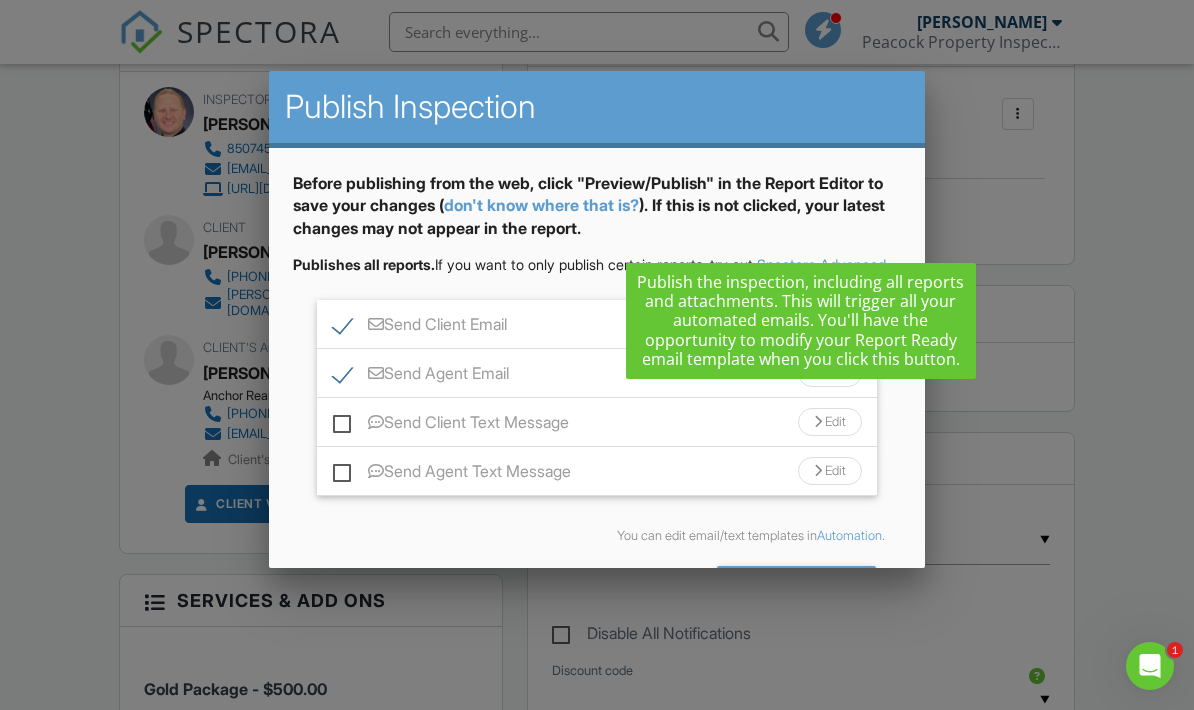 click on "Send Agent Email" at bounding box center (421, 376) 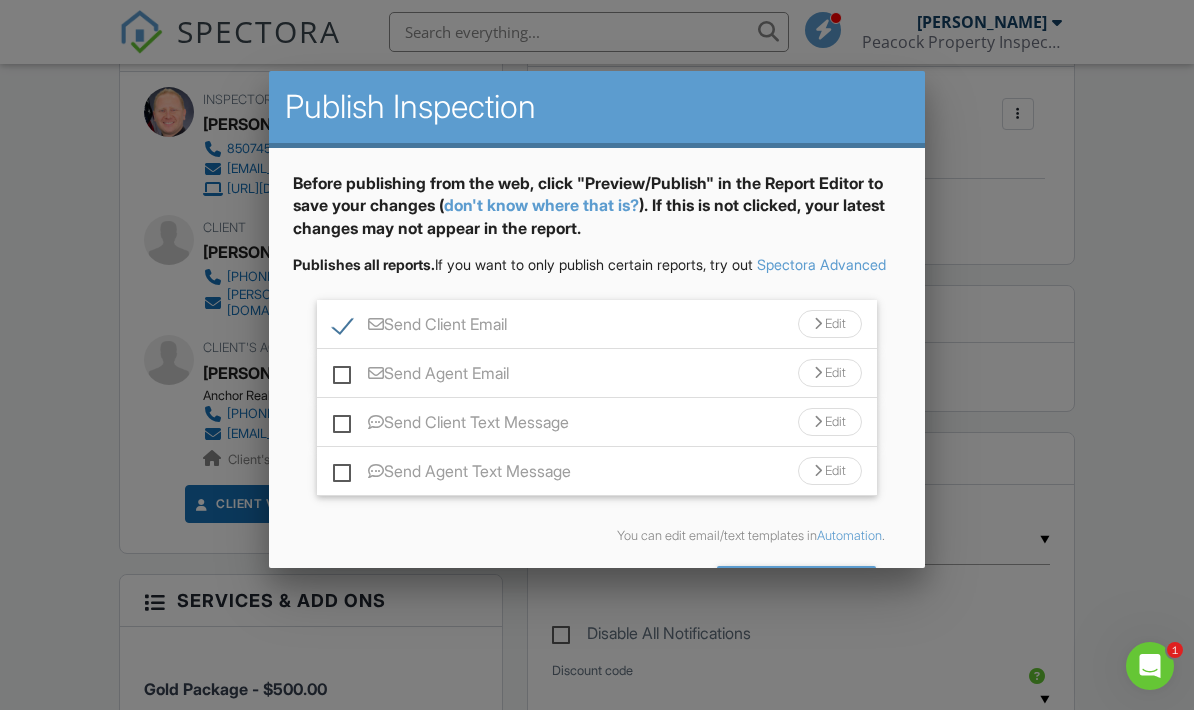 click on "Send All" at bounding box center [797, 584] 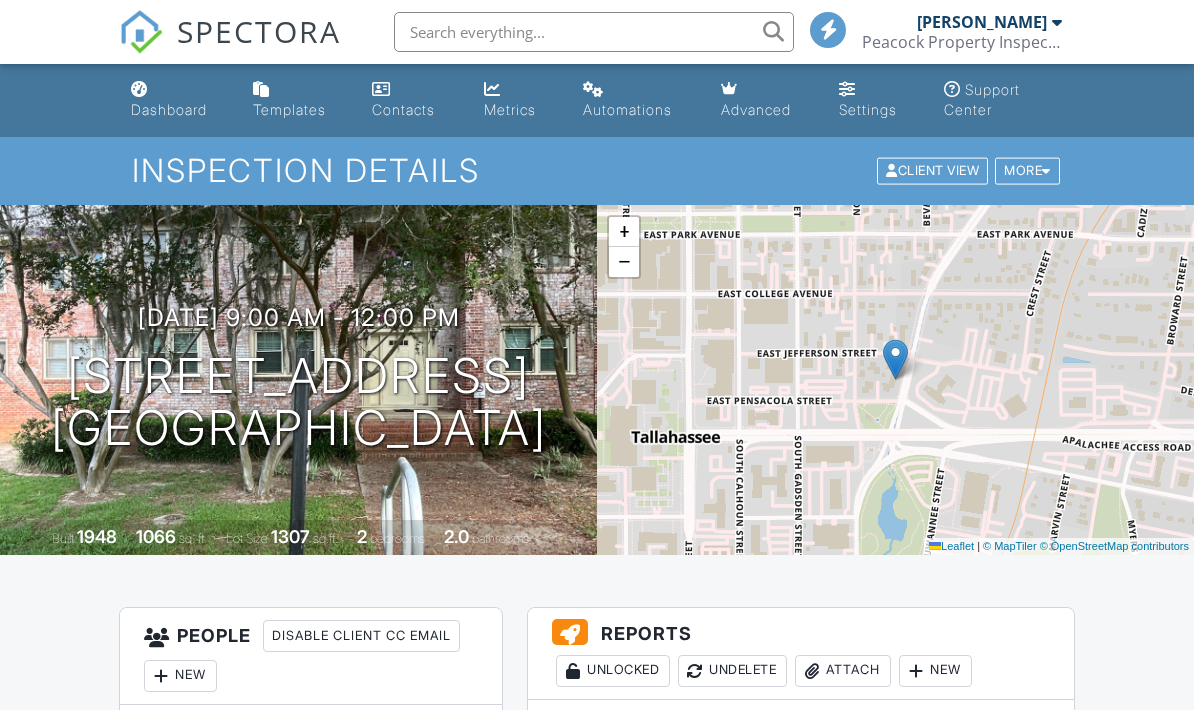 scroll, scrollTop: 713, scrollLeft: 0, axis: vertical 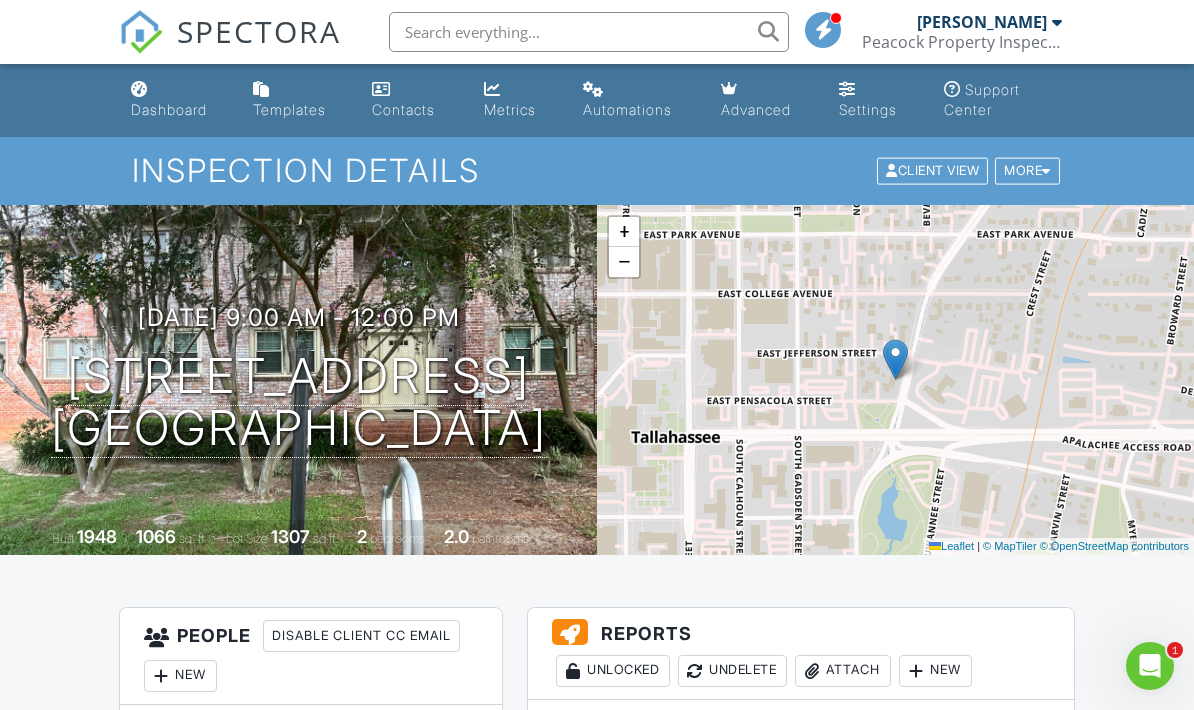 click 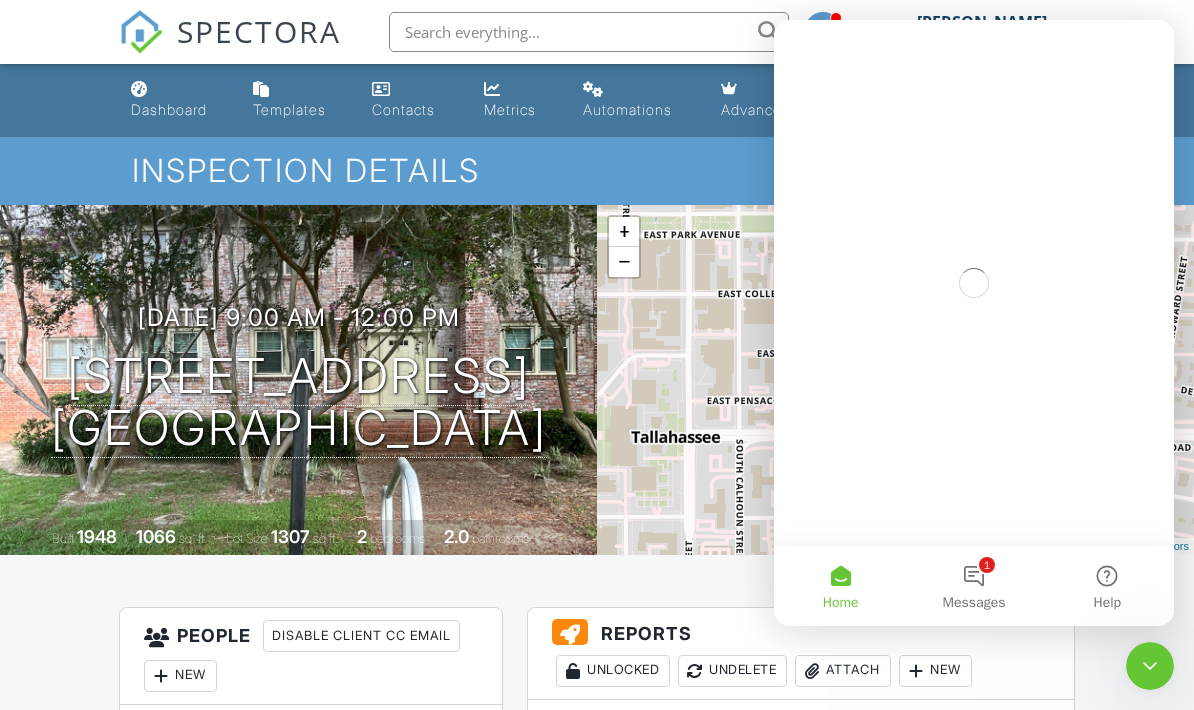 scroll, scrollTop: 0, scrollLeft: 0, axis: both 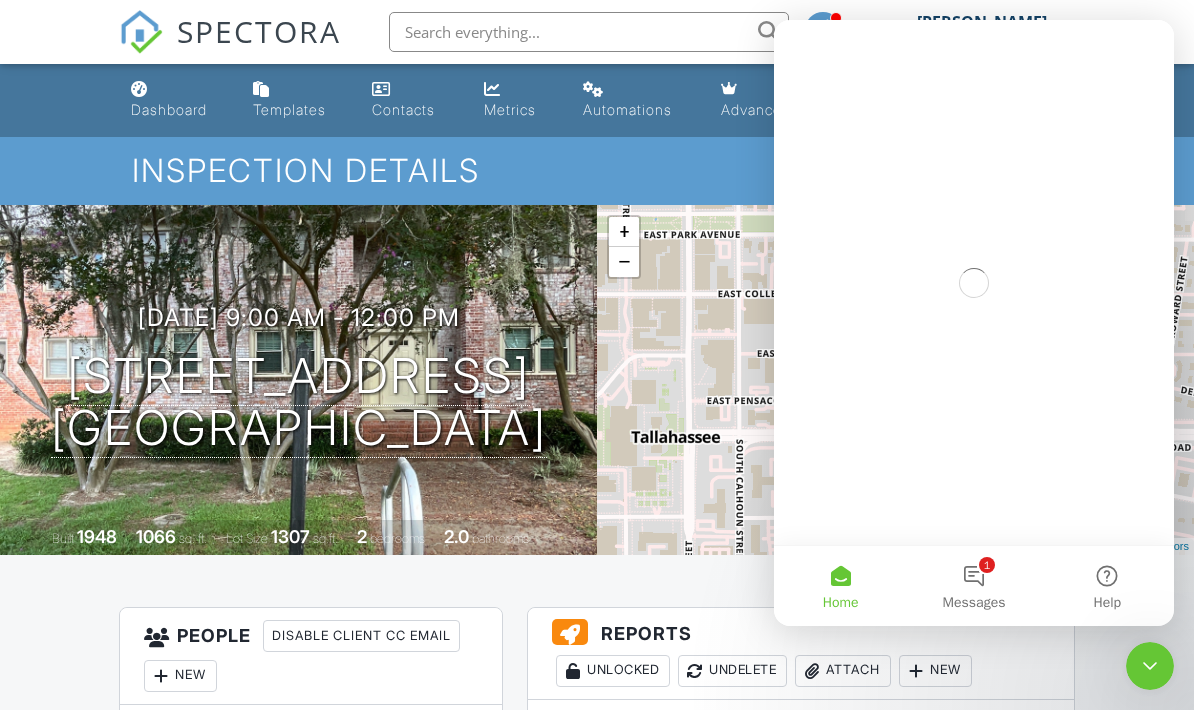 click on "1 Messages" at bounding box center (973, 586) 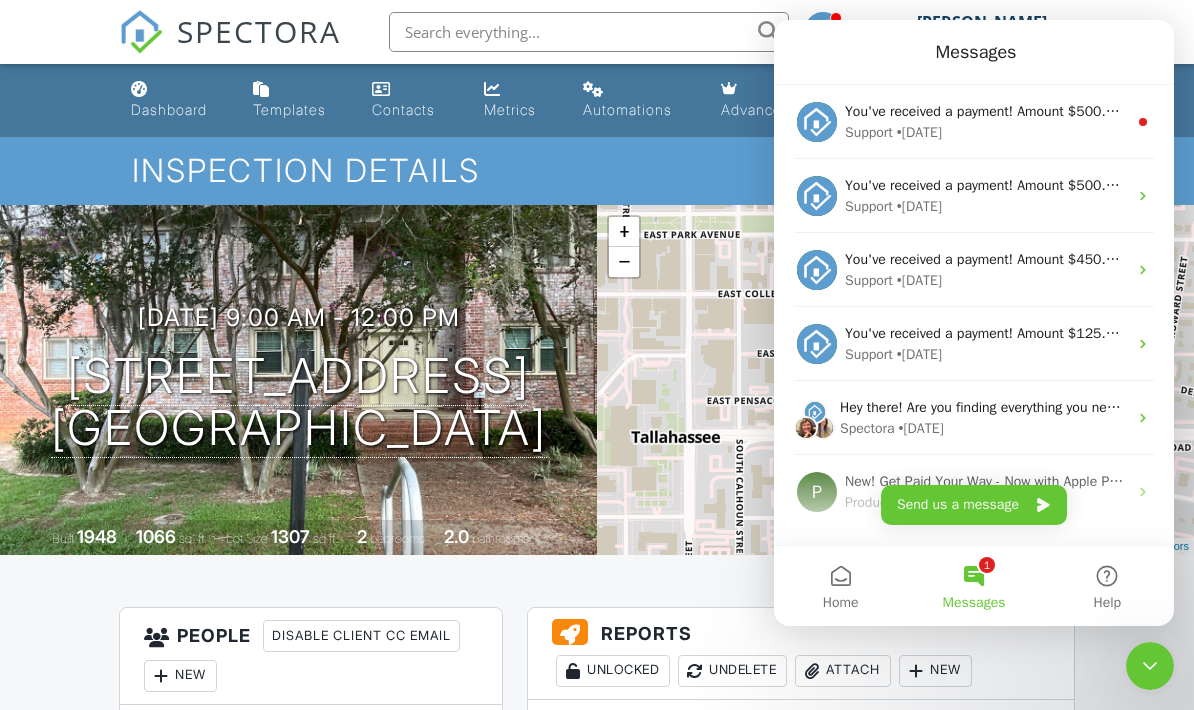 click on "Support •  [DATE]" at bounding box center [986, 132] 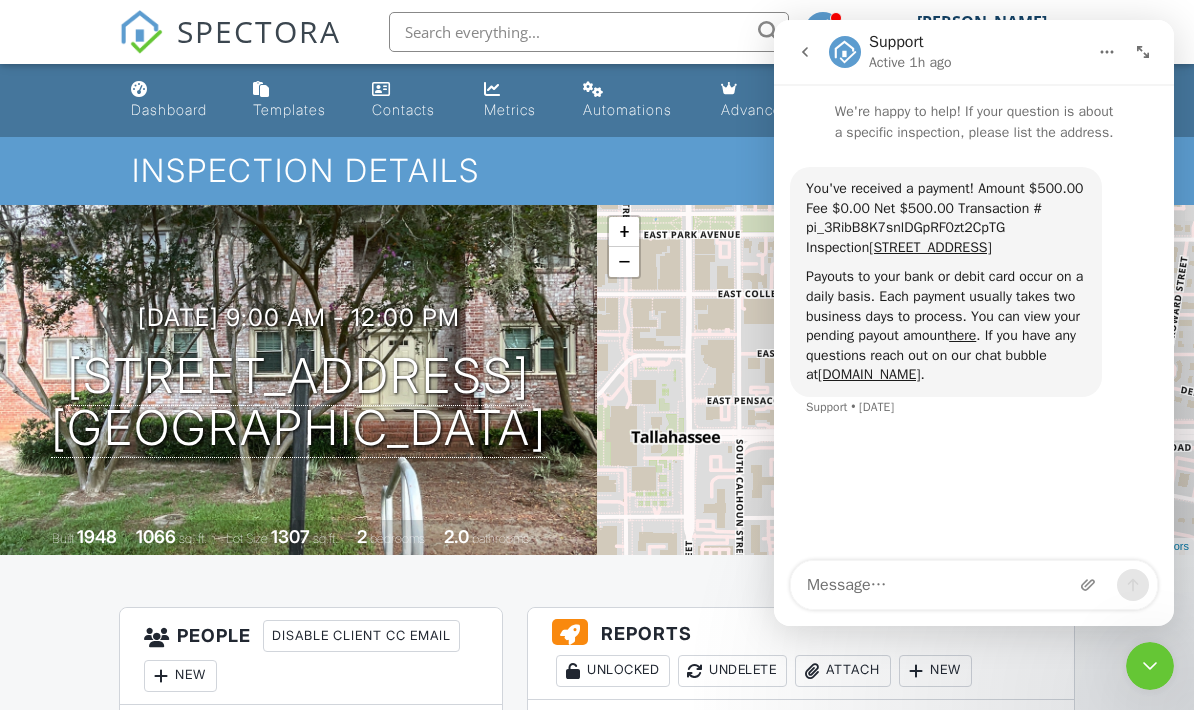 click 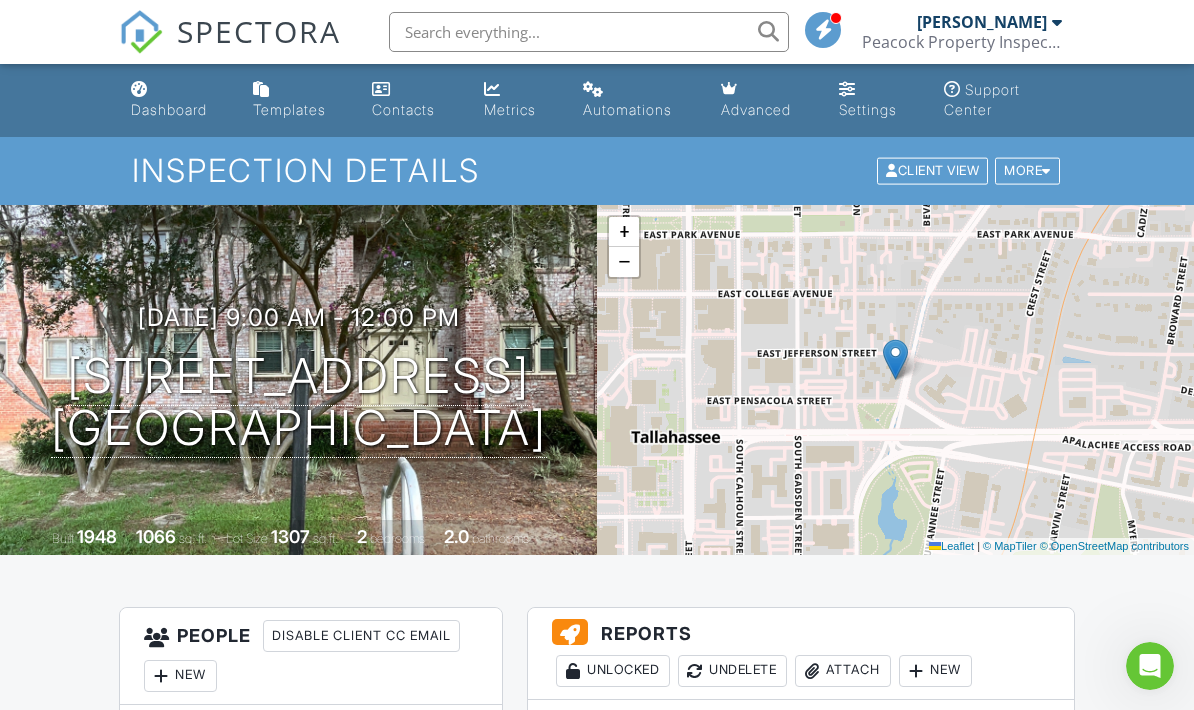 scroll, scrollTop: 0, scrollLeft: 0, axis: both 